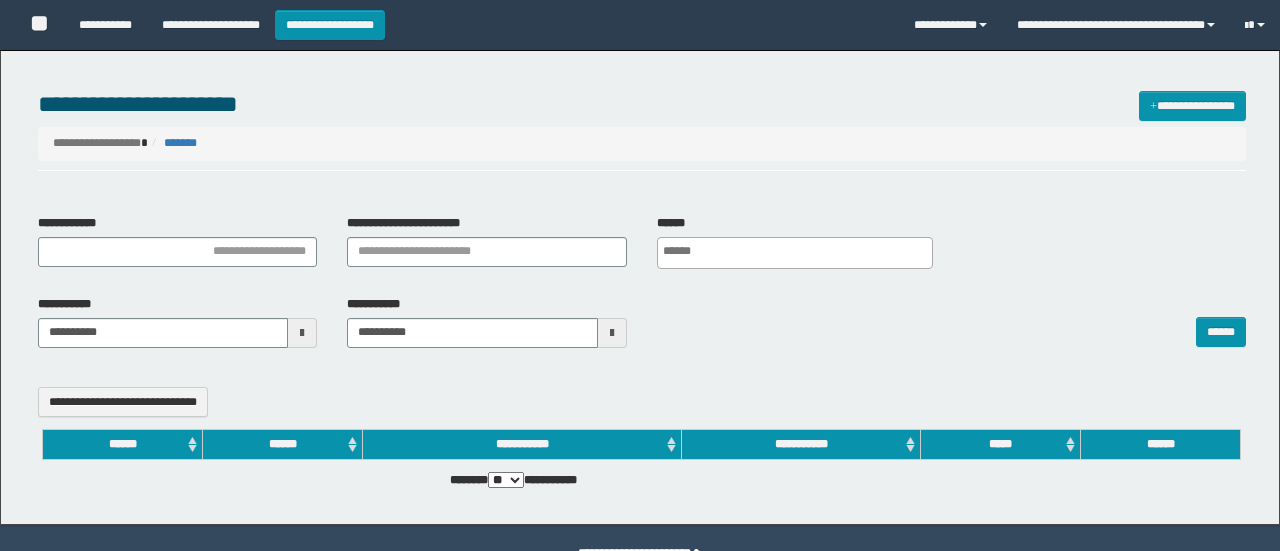 select 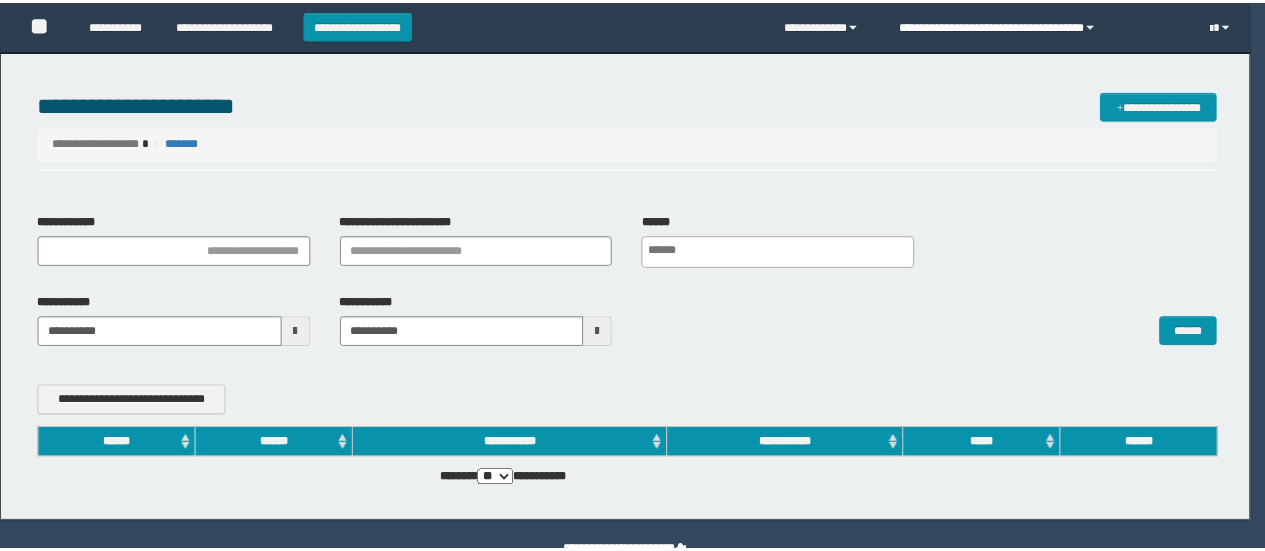 scroll, scrollTop: 0, scrollLeft: 0, axis: both 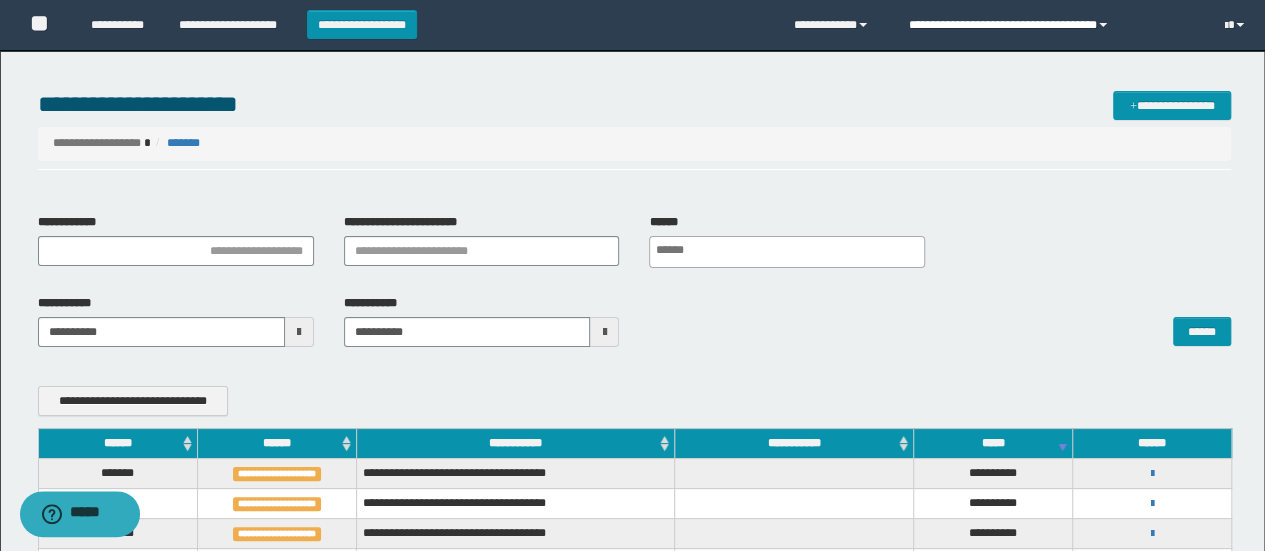 click at bounding box center [1103, 25] 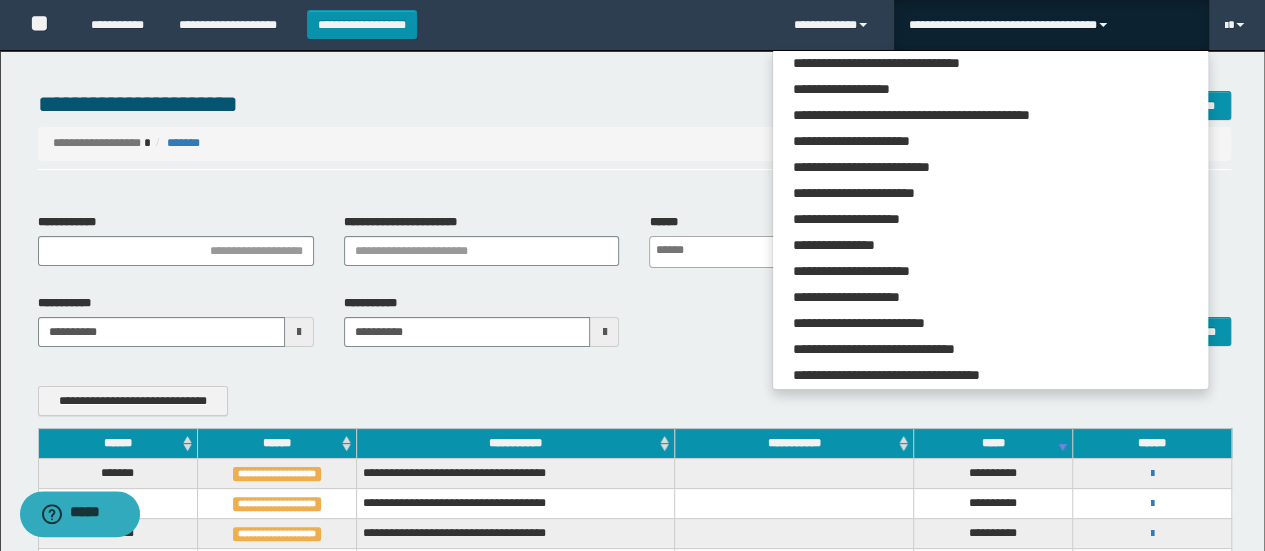 scroll, scrollTop: 113, scrollLeft: 0, axis: vertical 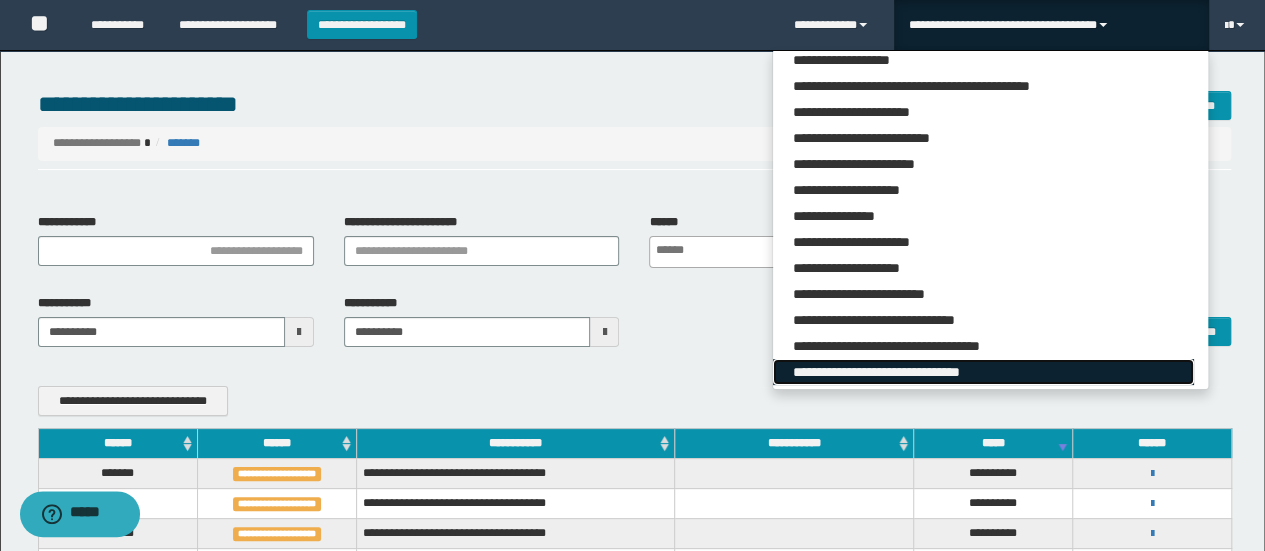 click on "**********" at bounding box center (983, 372) 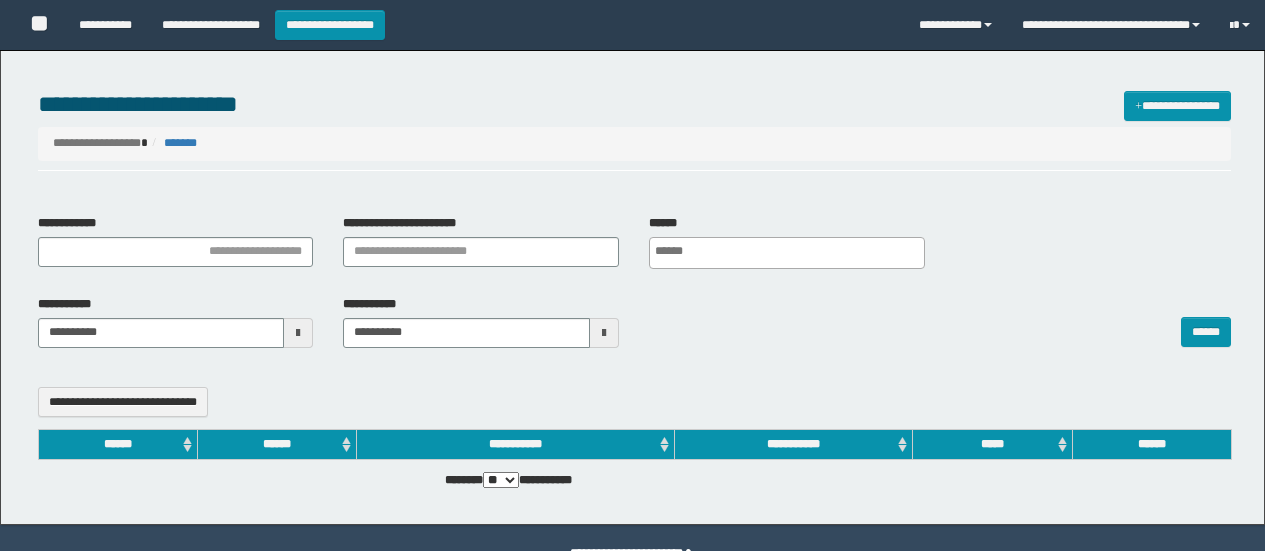 select 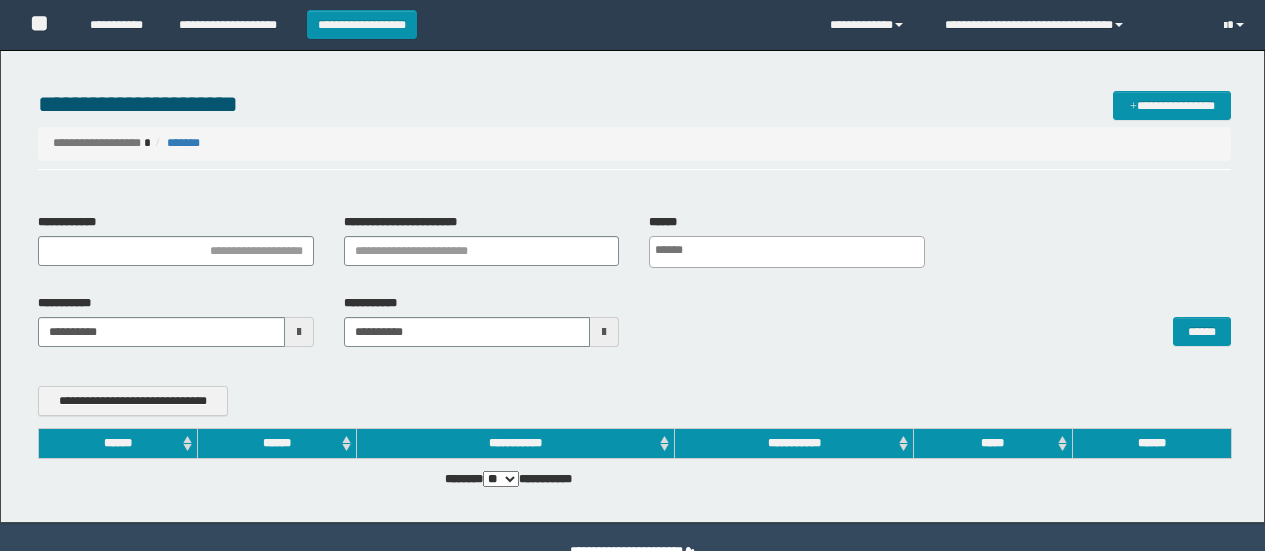 scroll, scrollTop: 0, scrollLeft: 0, axis: both 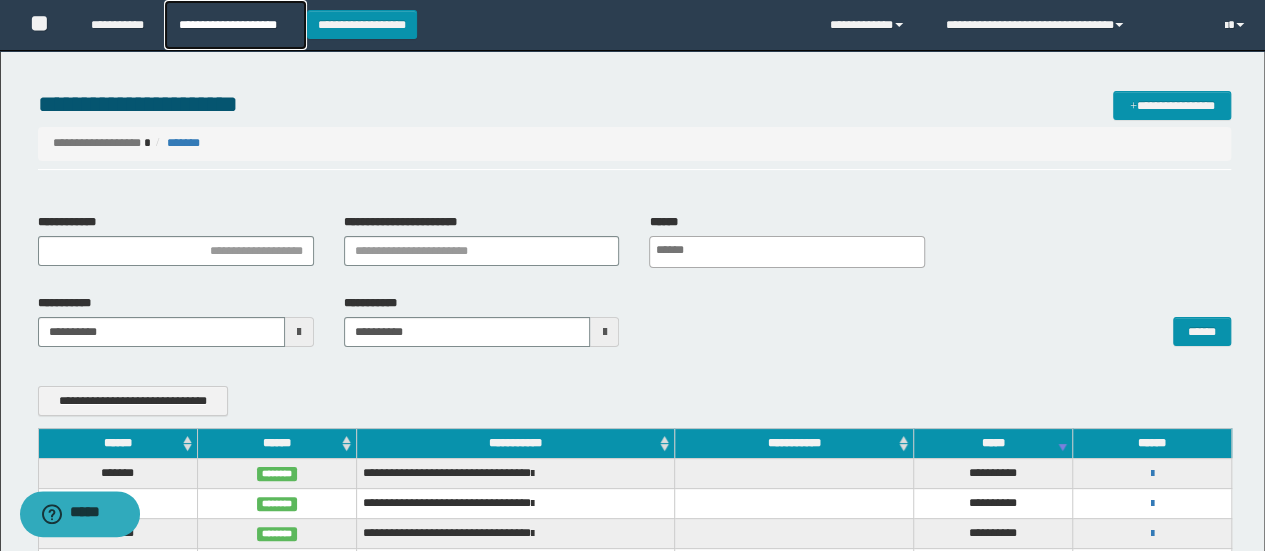 click on "**********" at bounding box center [235, 25] 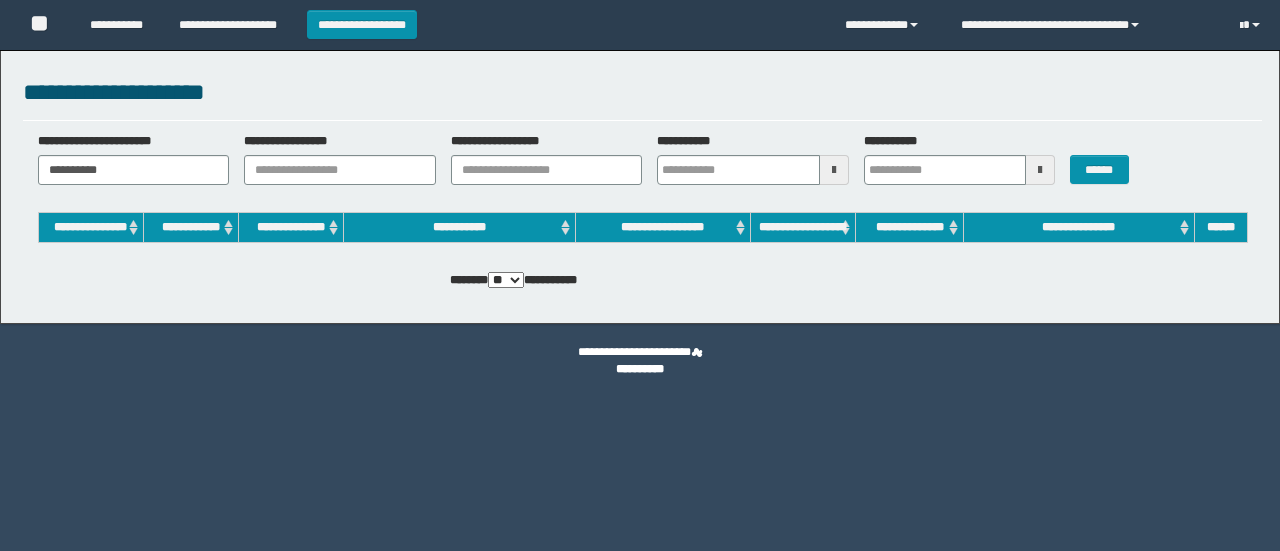 scroll, scrollTop: 0, scrollLeft: 0, axis: both 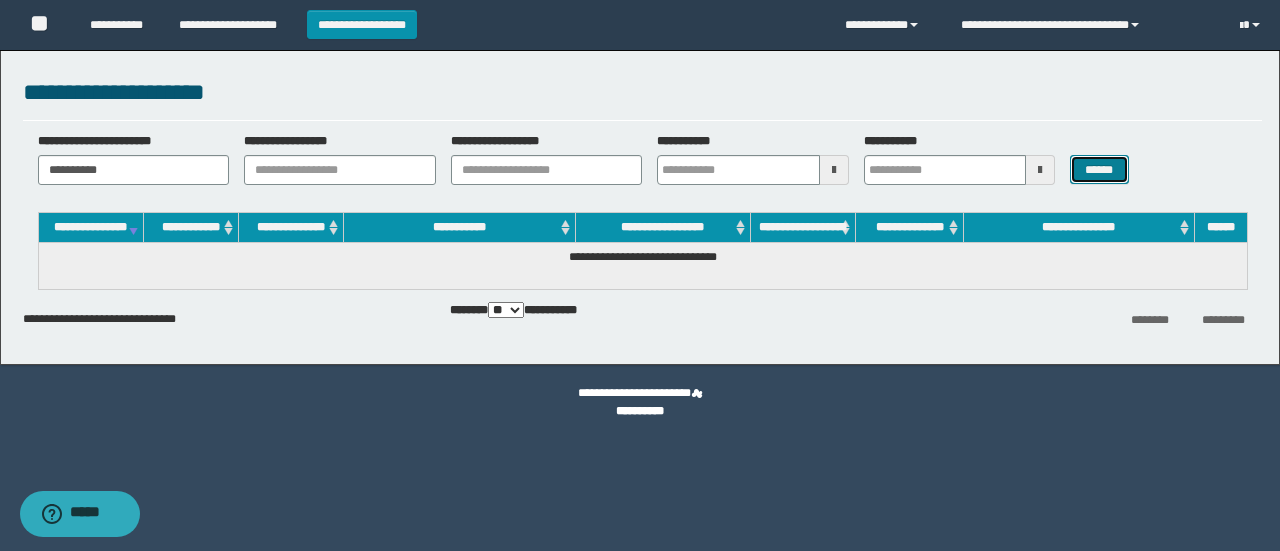 click on "******" at bounding box center (1099, 169) 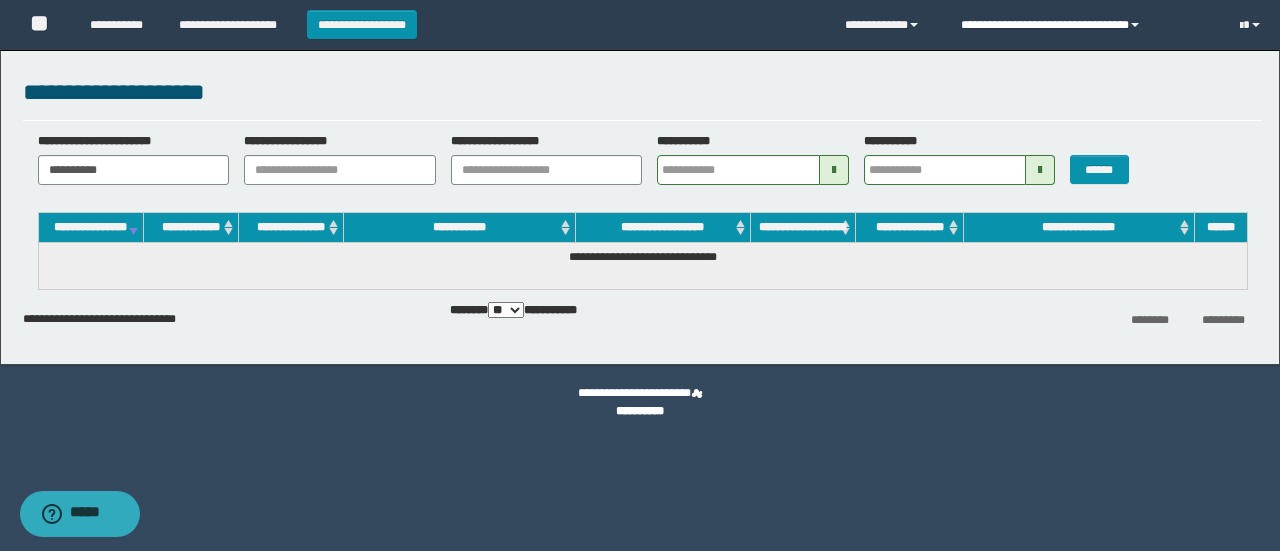click on "**********" at bounding box center (1085, 25) 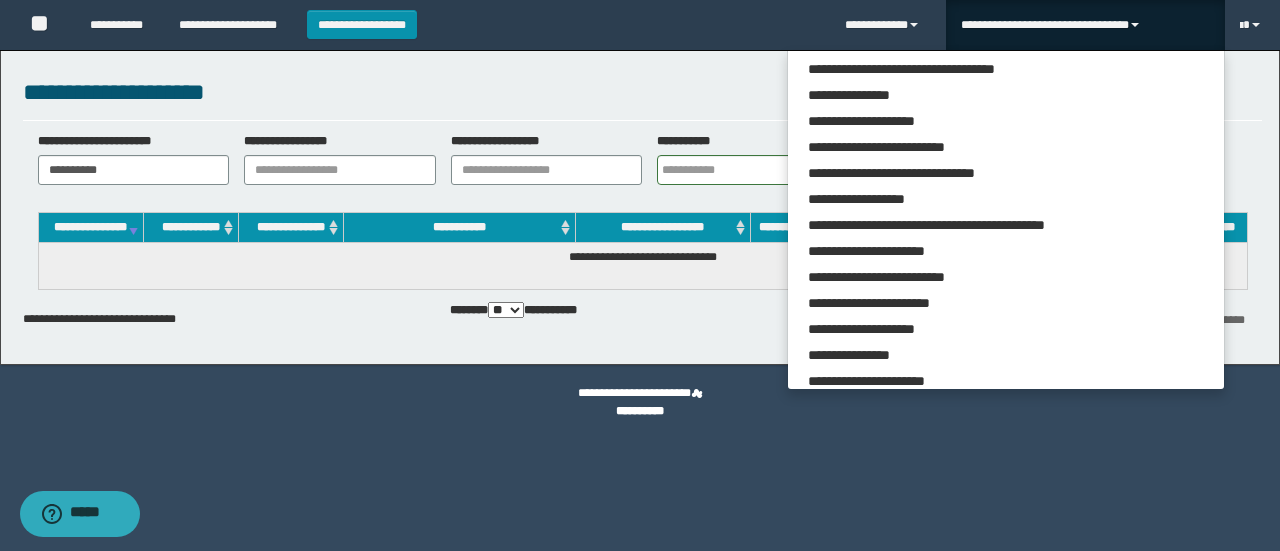 scroll, scrollTop: 113, scrollLeft: 0, axis: vertical 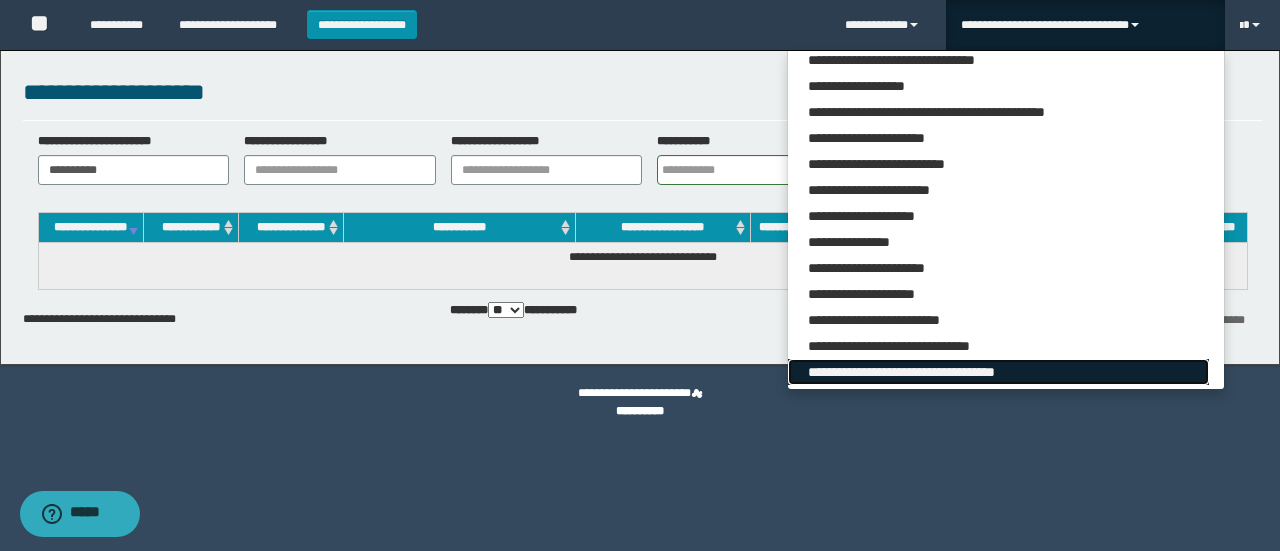click on "**********" at bounding box center [998, 372] 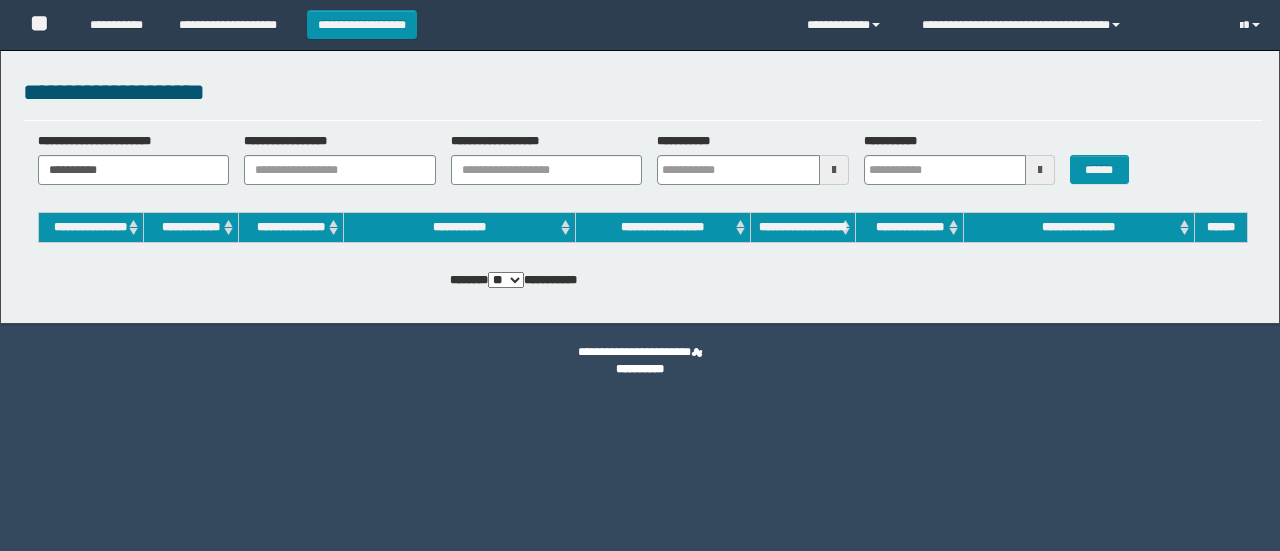scroll, scrollTop: 0, scrollLeft: 0, axis: both 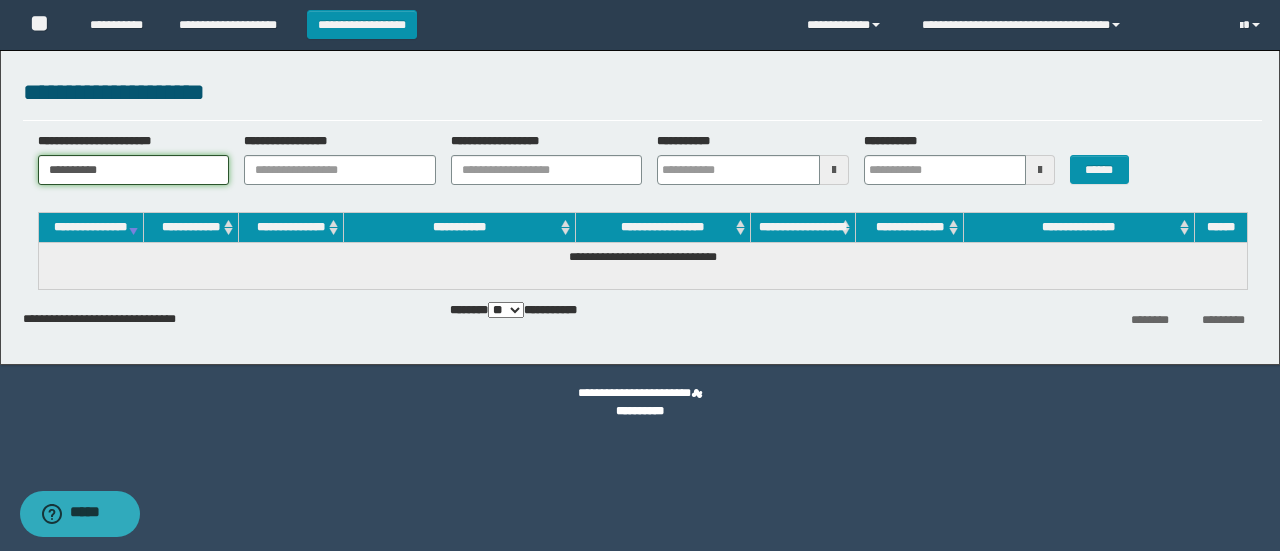 click on "**********" at bounding box center [134, 170] 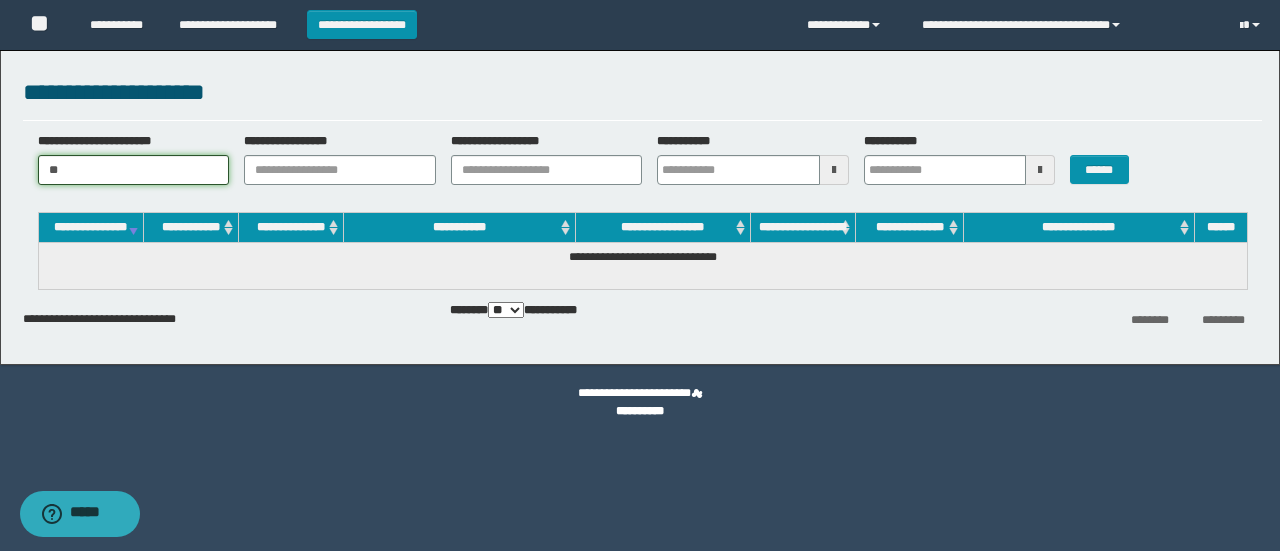 type on "*" 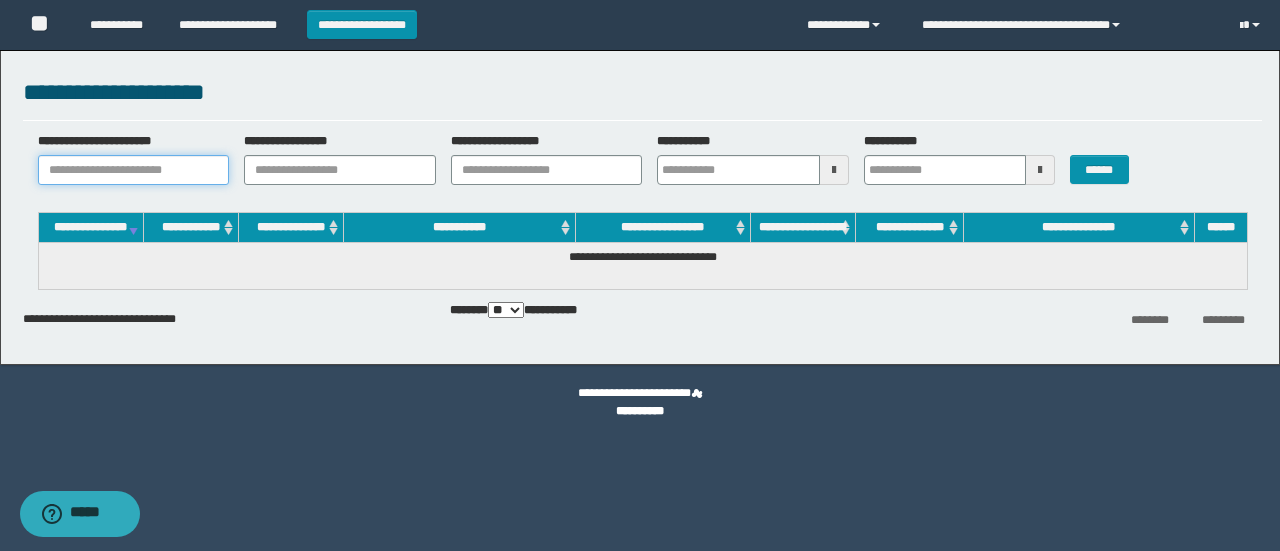 paste on "**********" 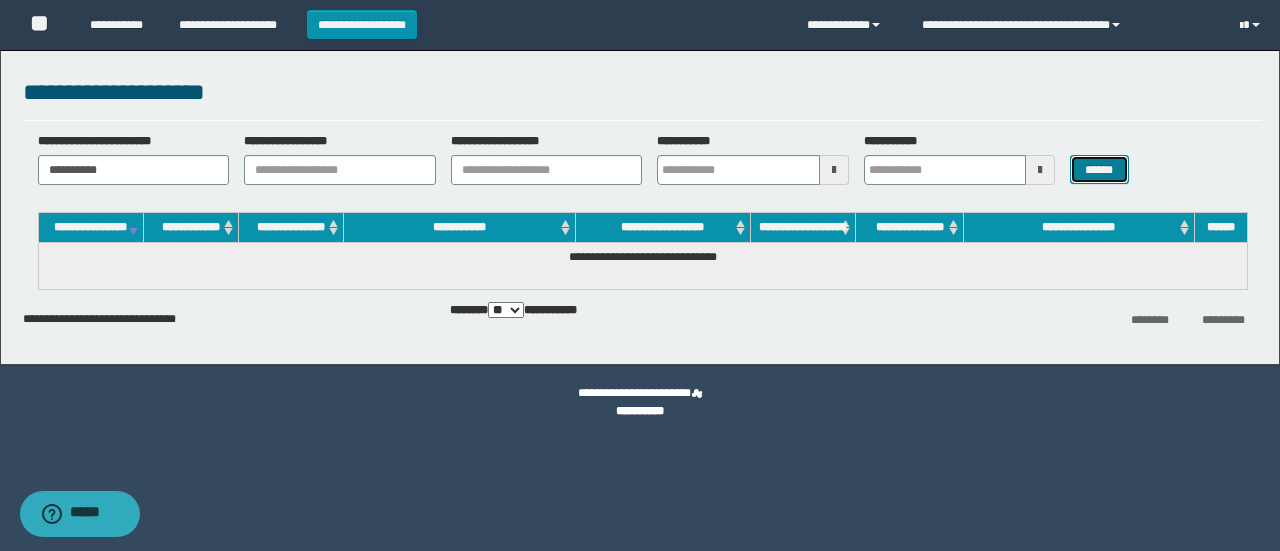 click on "******" at bounding box center [1099, 169] 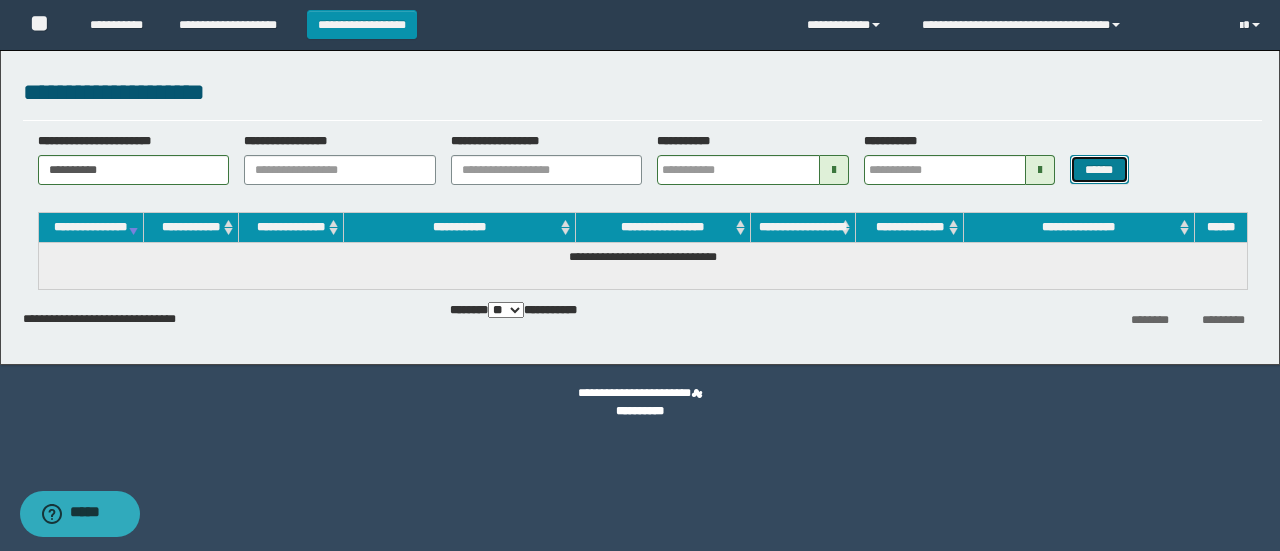 click on "******" at bounding box center (1099, 169) 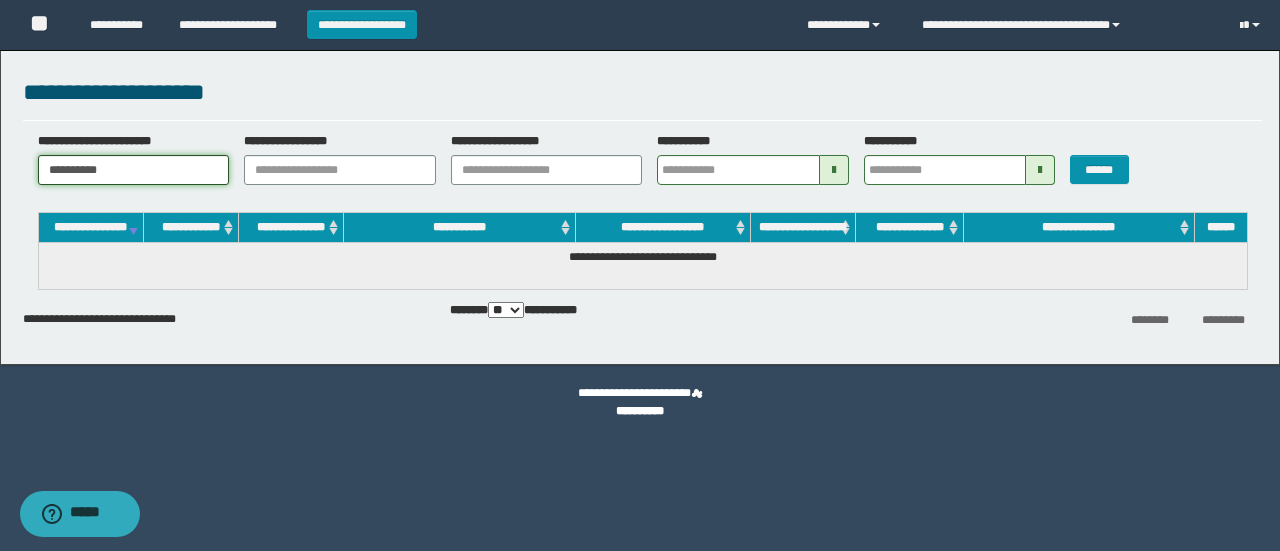 click on "**********" at bounding box center (134, 170) 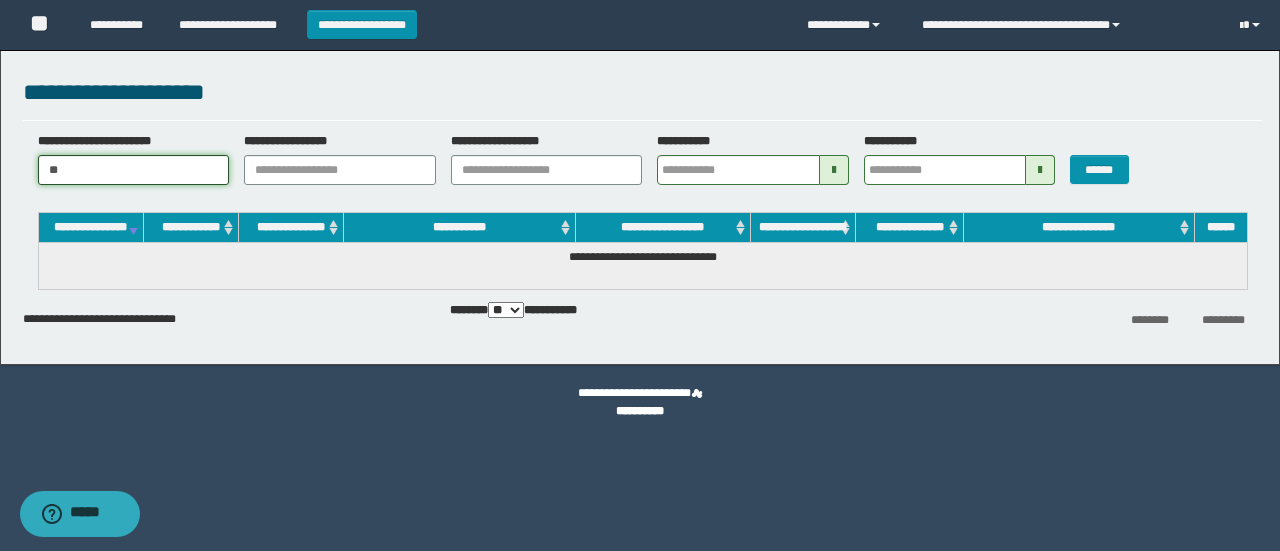 type on "*" 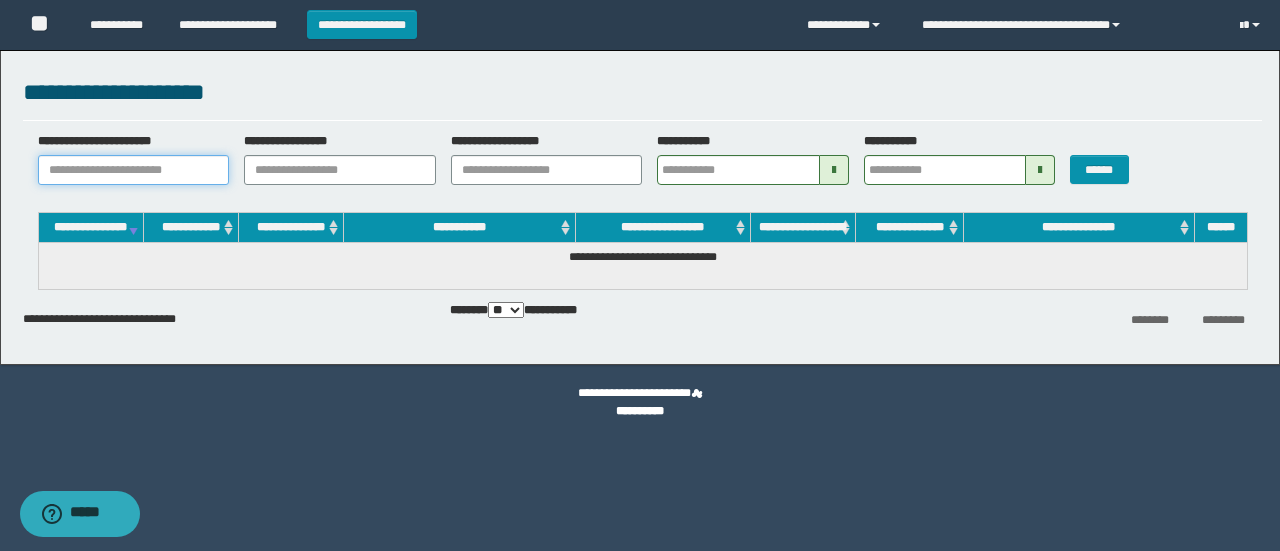 paste on "**********" 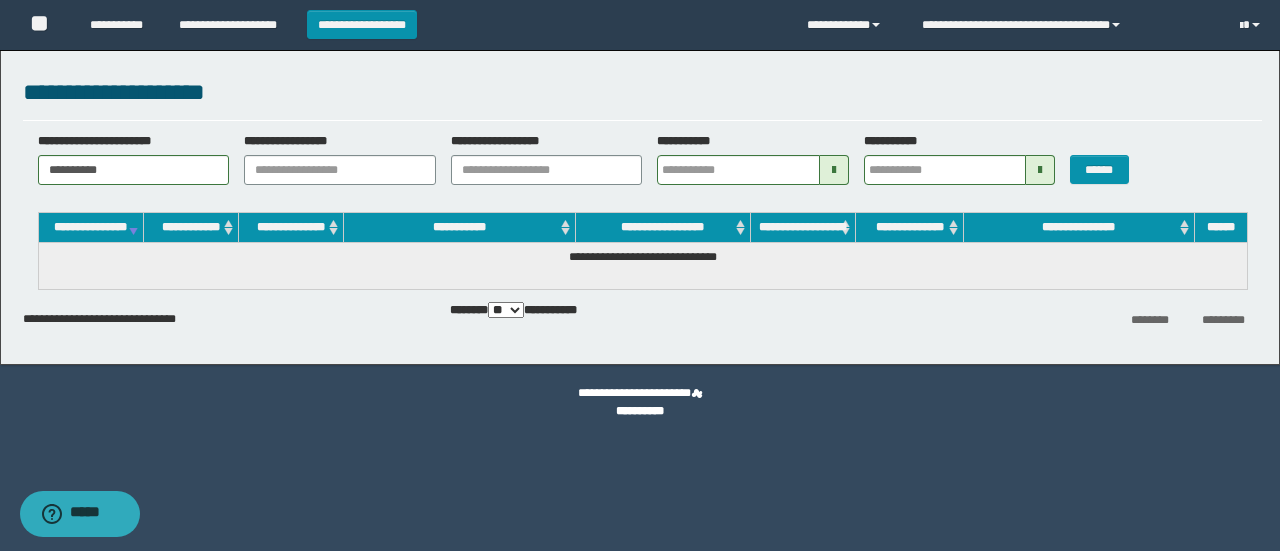 click on "******" at bounding box center [1106, 158] 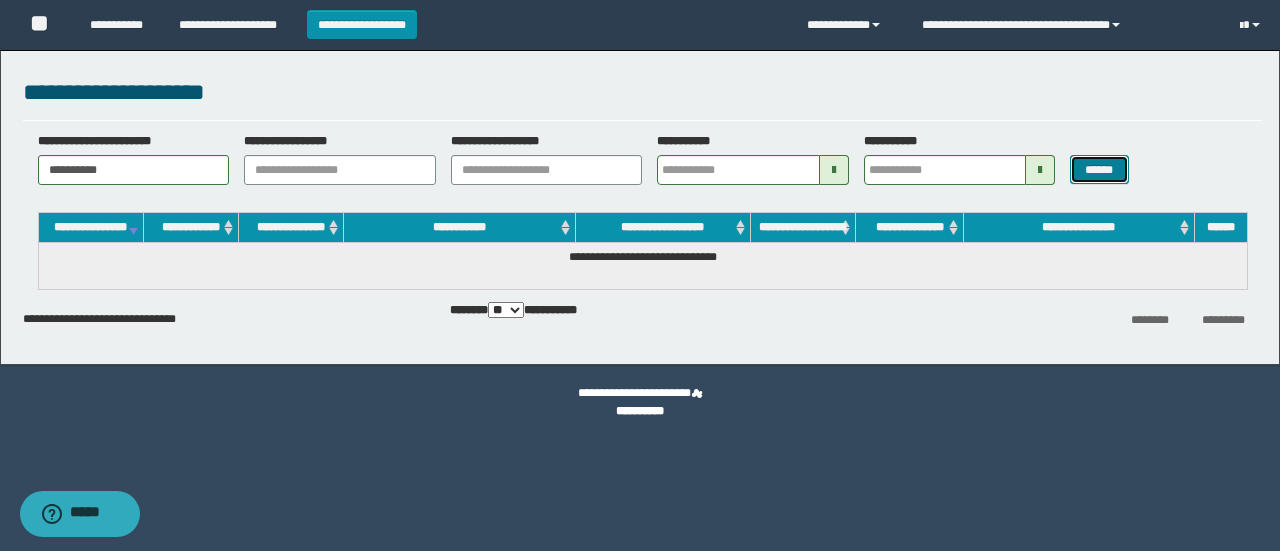 click on "******" at bounding box center [1099, 169] 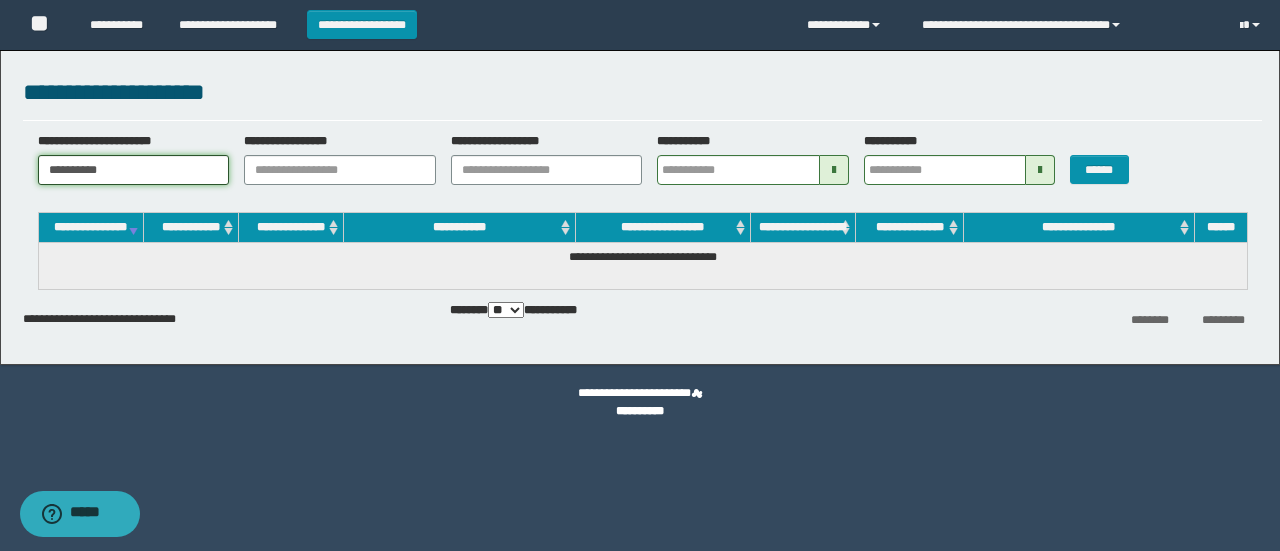 click on "**********" at bounding box center [134, 170] 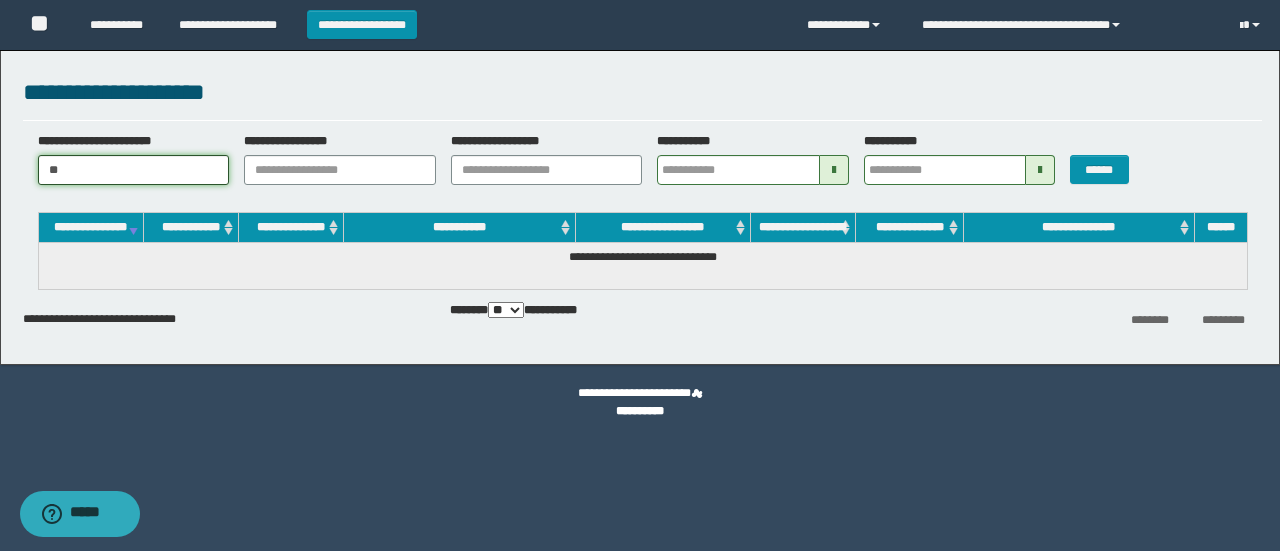 type on "*" 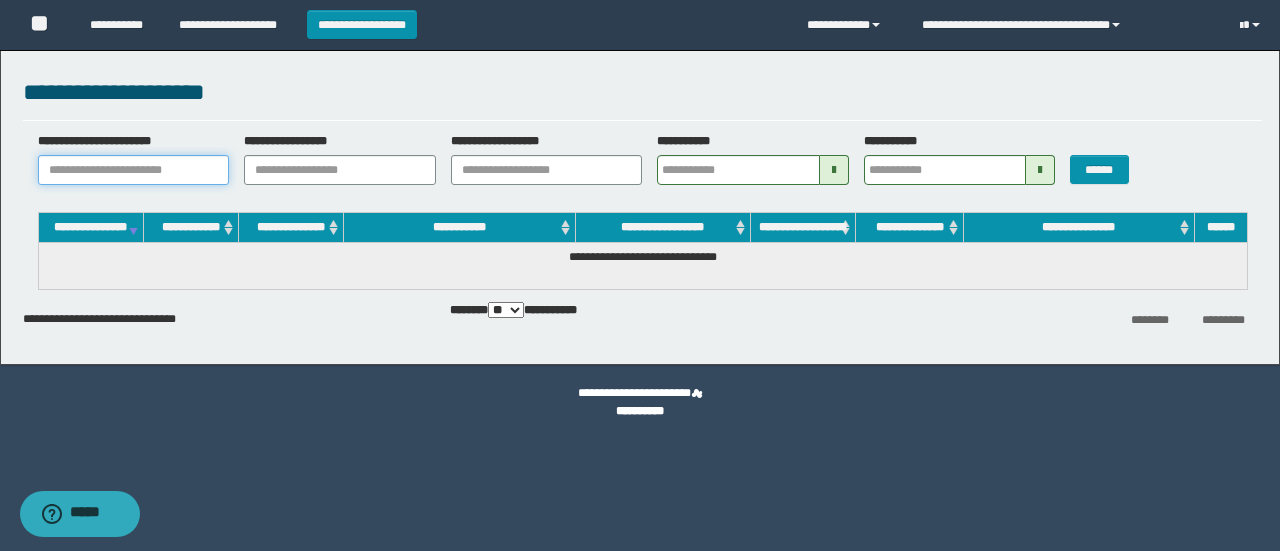 paste on "**********" 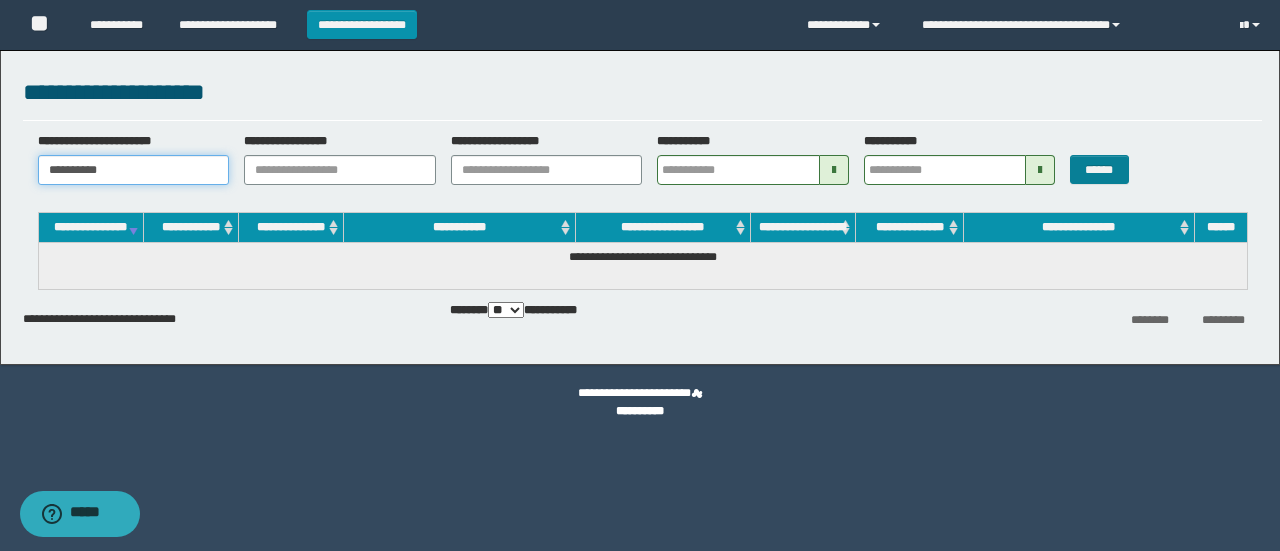 type on "**********" 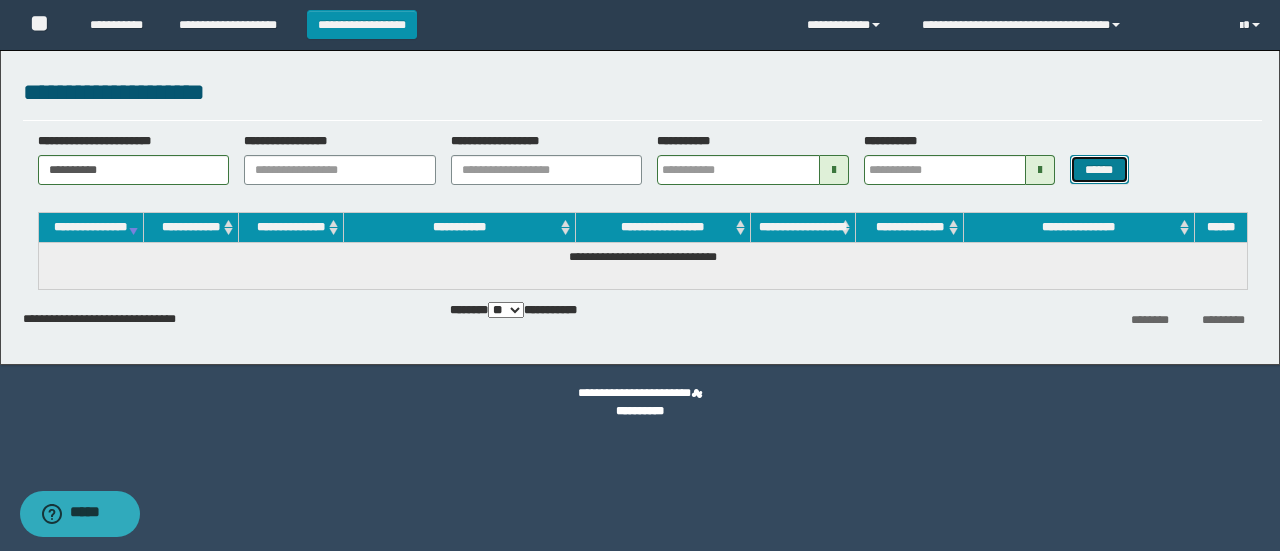 click on "******" at bounding box center [1099, 169] 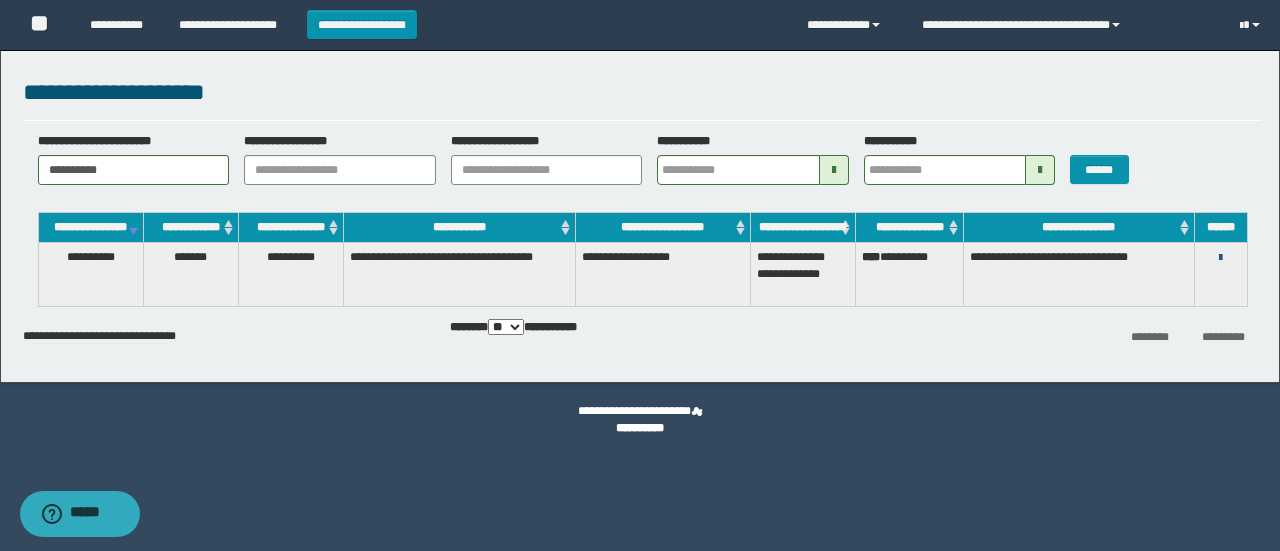 click at bounding box center (1220, 258) 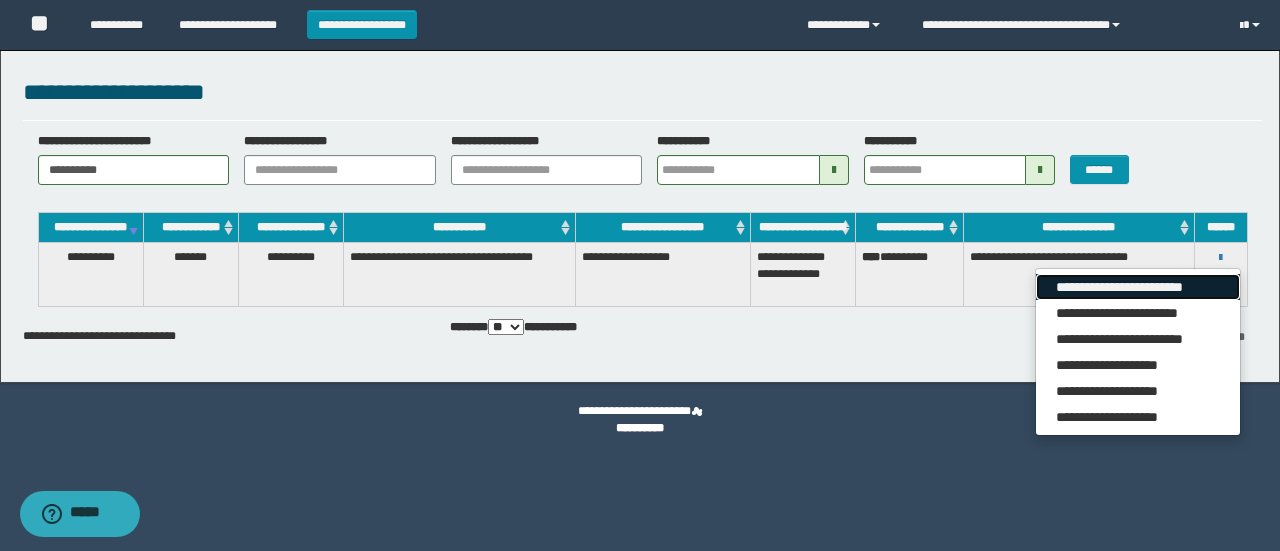 click on "**********" at bounding box center [1137, 287] 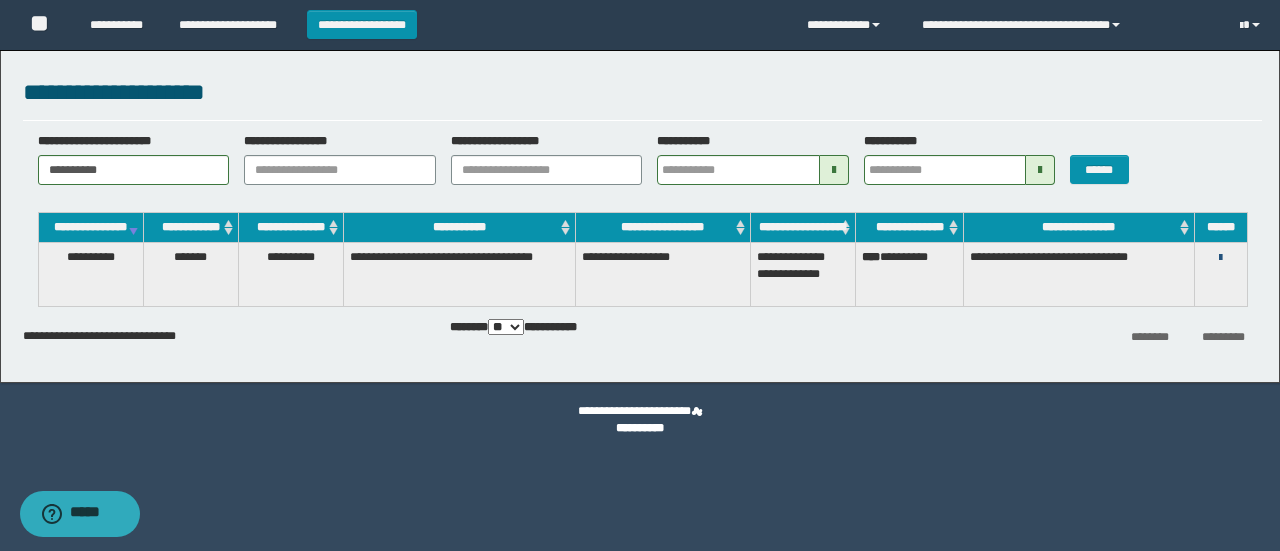 click at bounding box center (1220, 258) 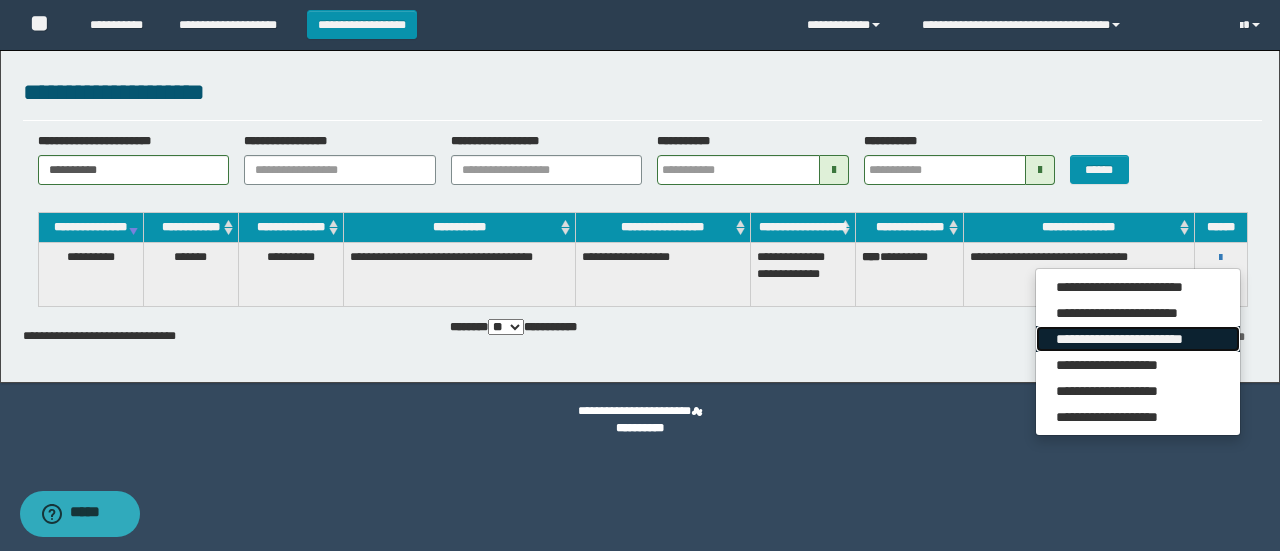 click on "**********" at bounding box center (1137, 339) 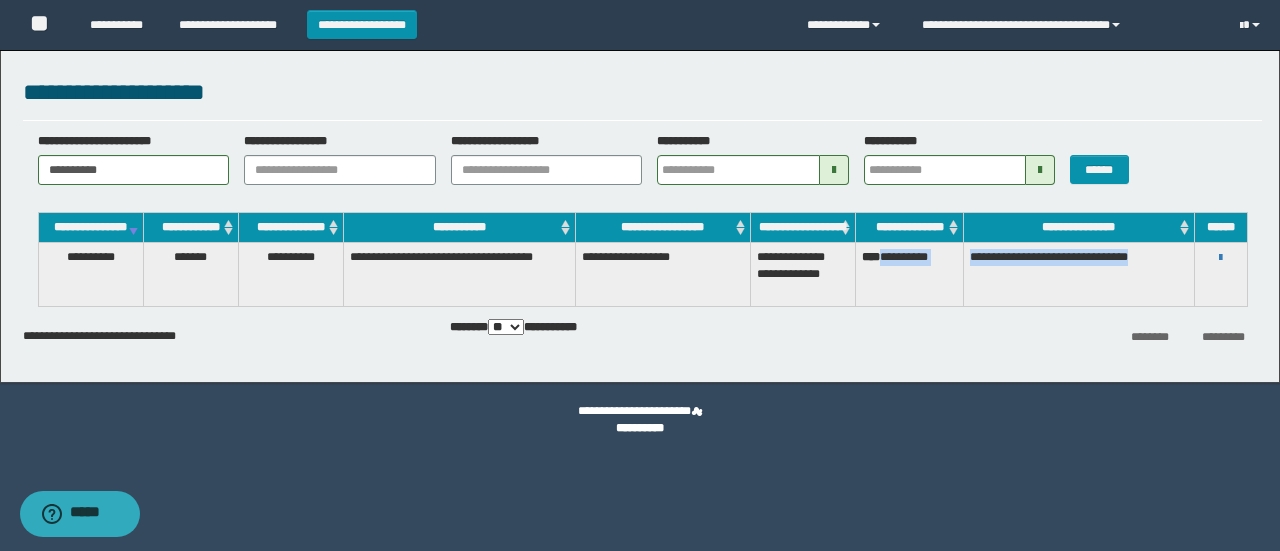 drag, startPoint x: 888, startPoint y: 274, endPoint x: 1070, endPoint y: 303, distance: 184.29596 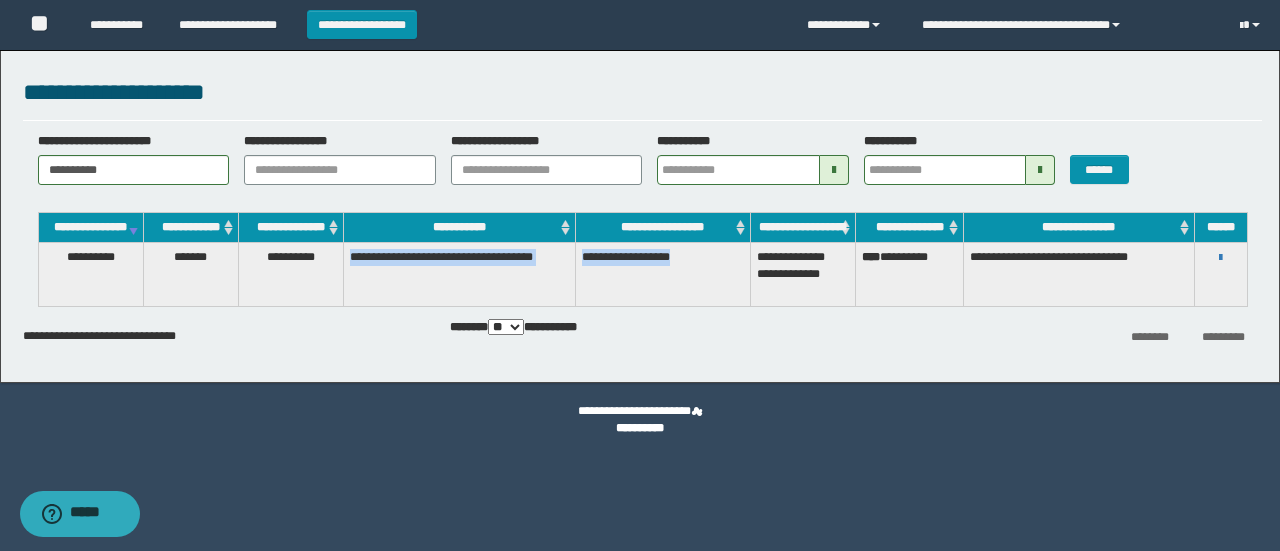 drag, startPoint x: 349, startPoint y: 273, endPoint x: 719, endPoint y: 273, distance: 370 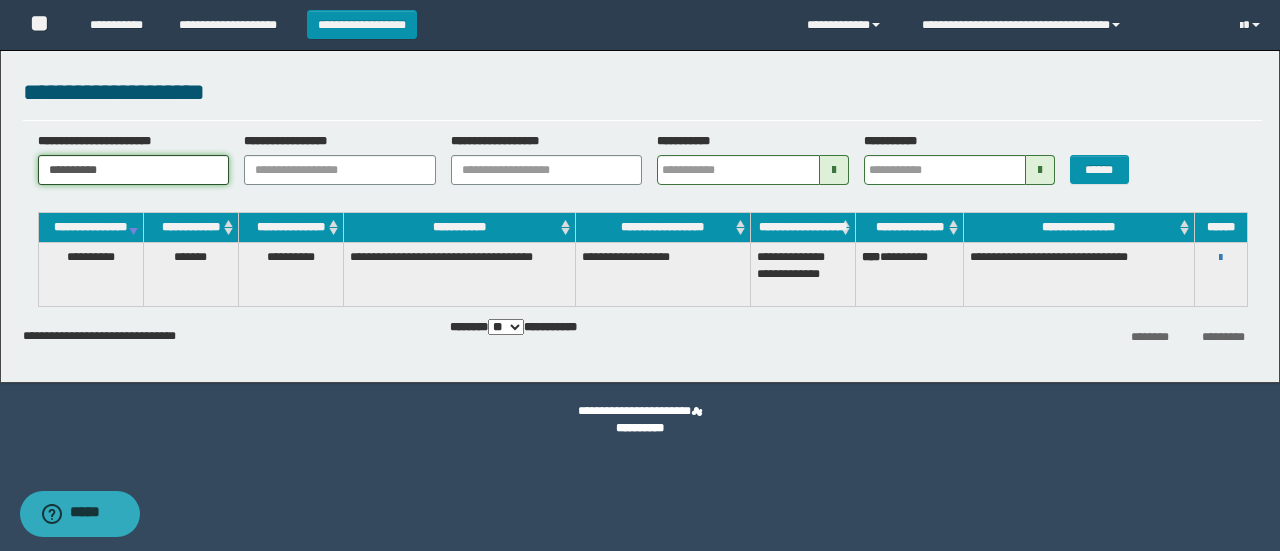 click on "**********" at bounding box center [134, 170] 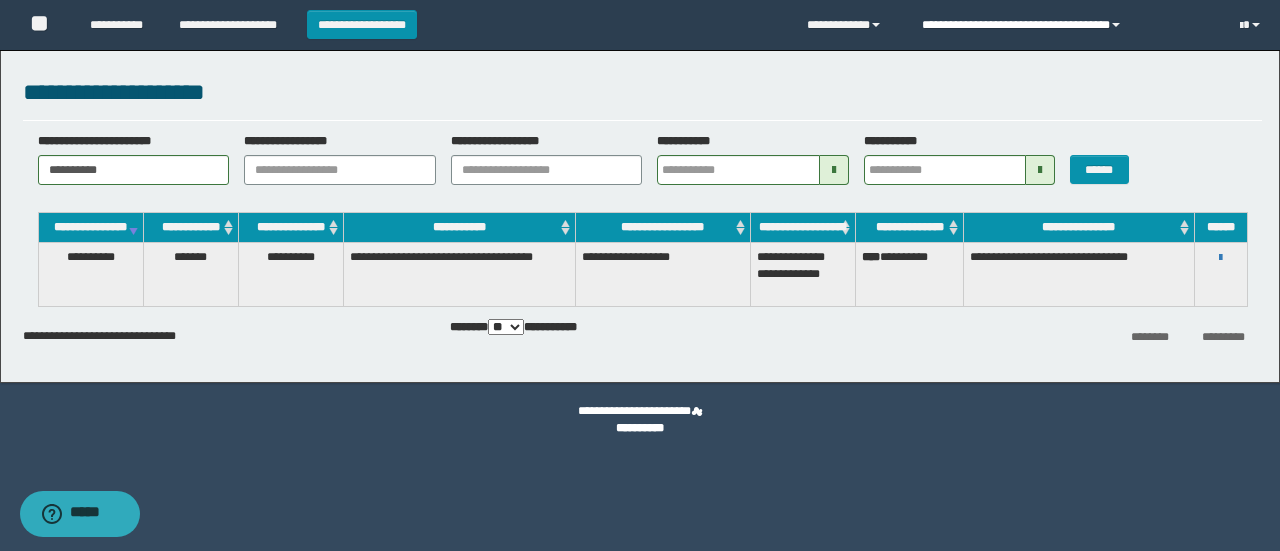 click at bounding box center [1116, 25] 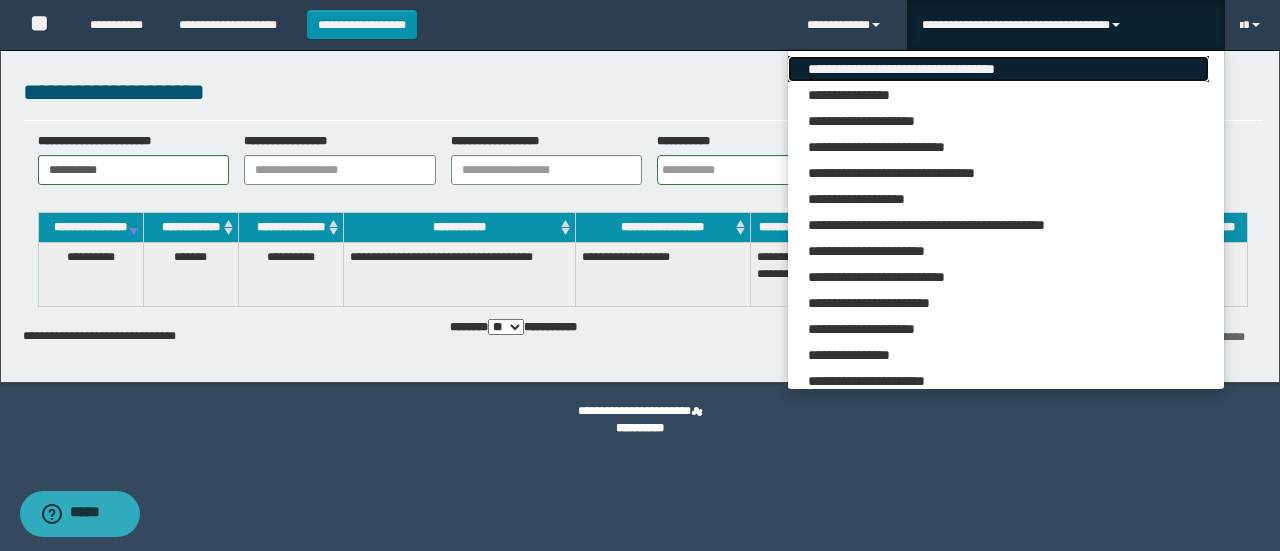 click on "**********" at bounding box center [998, 69] 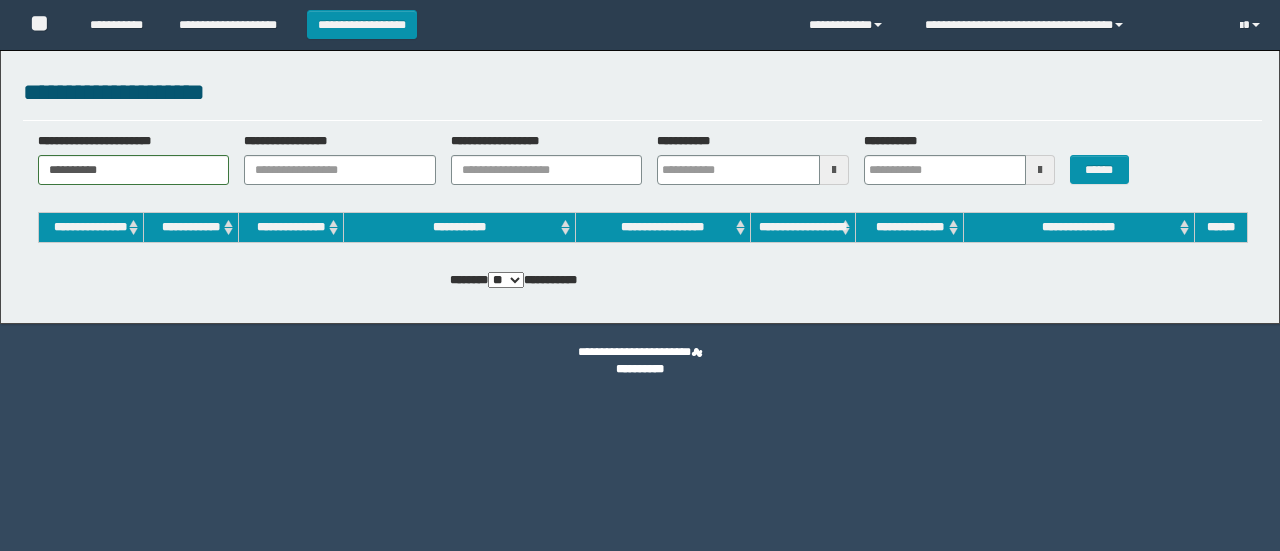 scroll, scrollTop: 0, scrollLeft: 0, axis: both 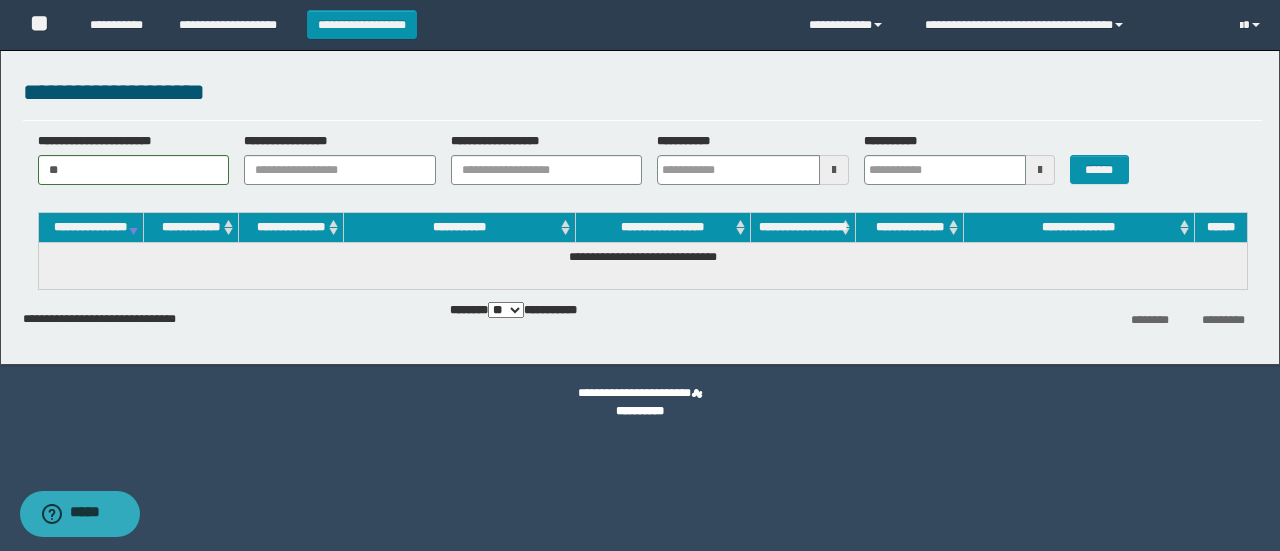 type on "*" 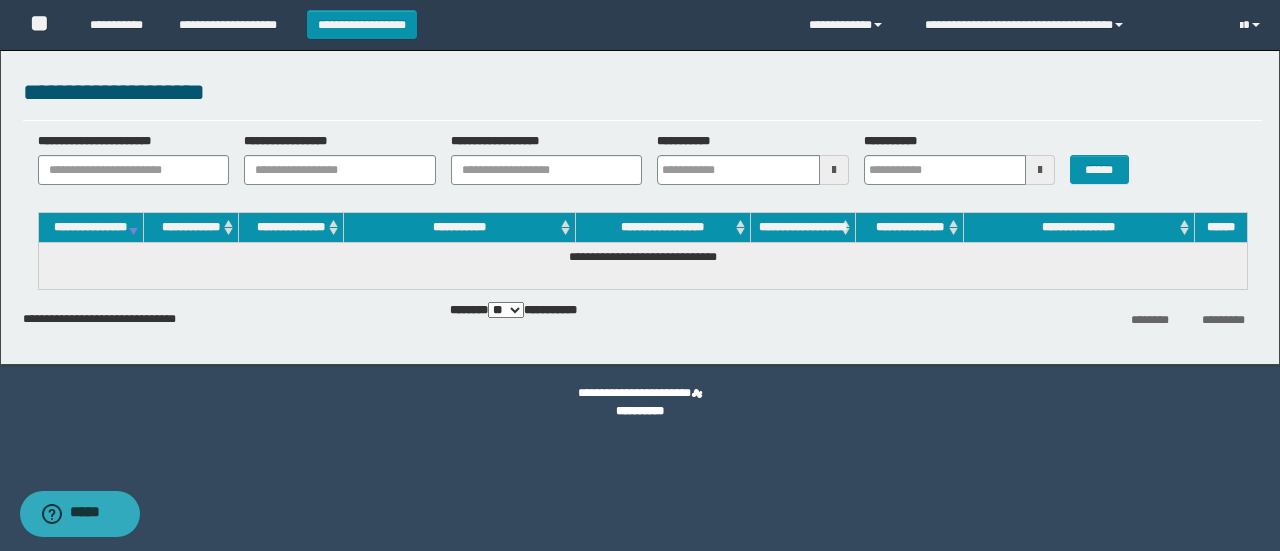 drag, startPoint x: 0, startPoint y: 0, endPoint x: 154, endPoint y: 166, distance: 226.43321 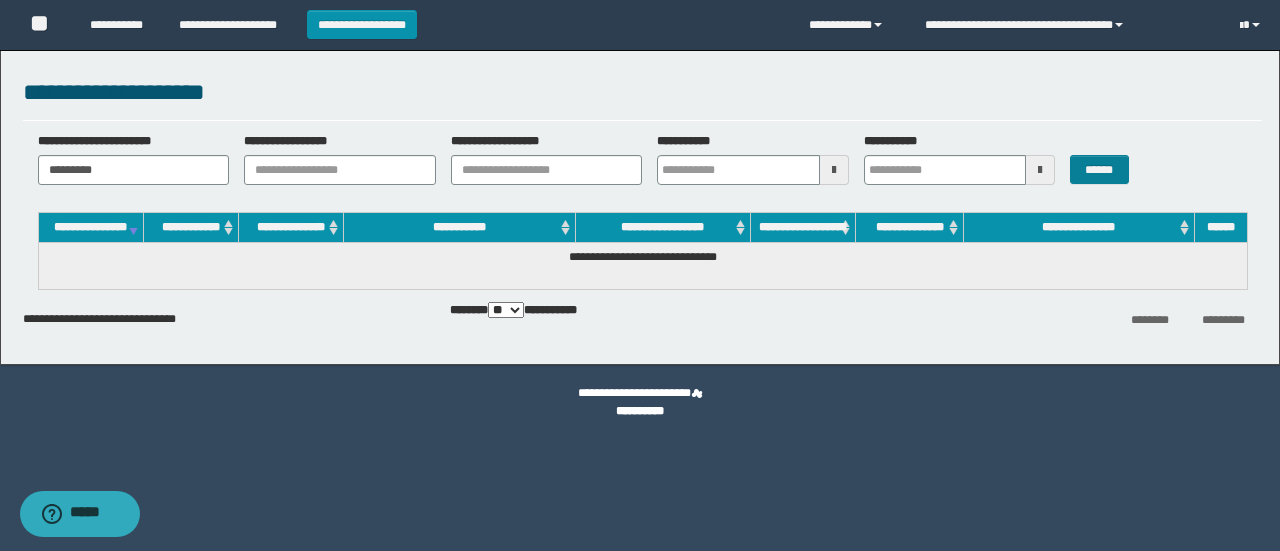 type on "********" 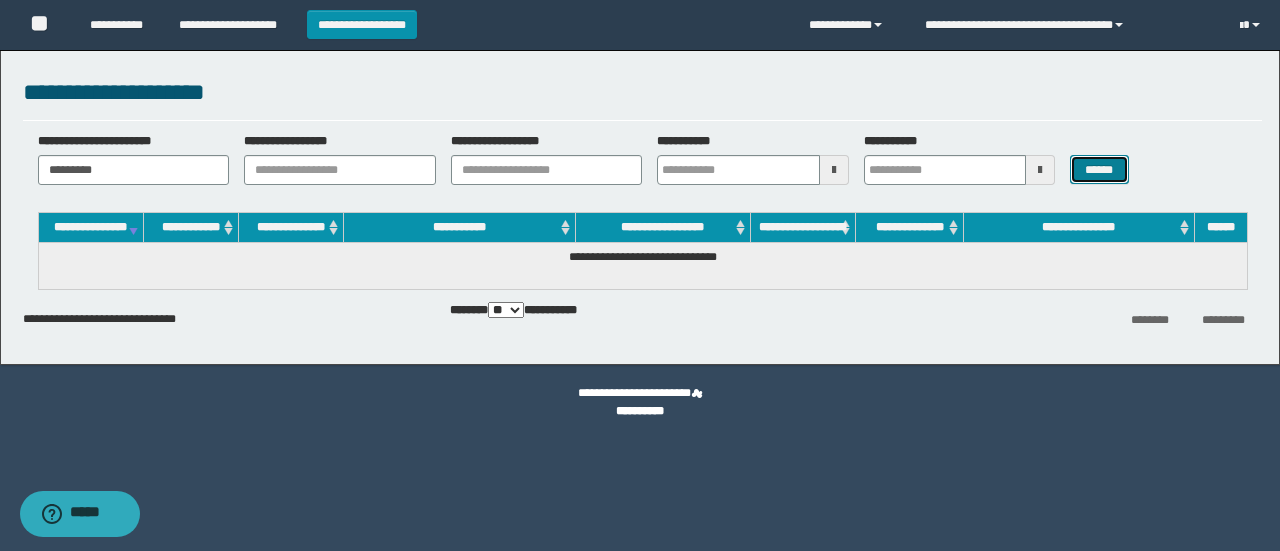 click on "******" at bounding box center (1099, 169) 